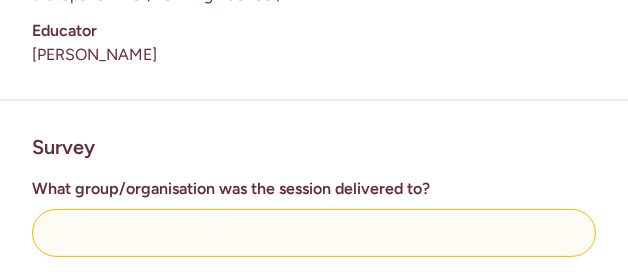 scroll, scrollTop: 685, scrollLeft: 0, axis: vertical 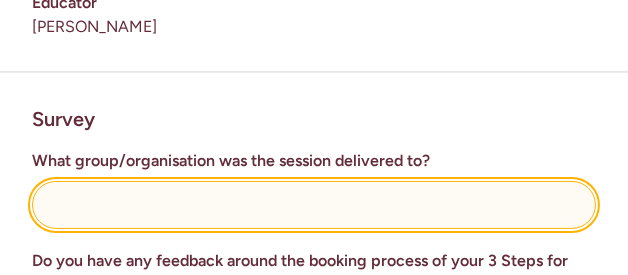 click 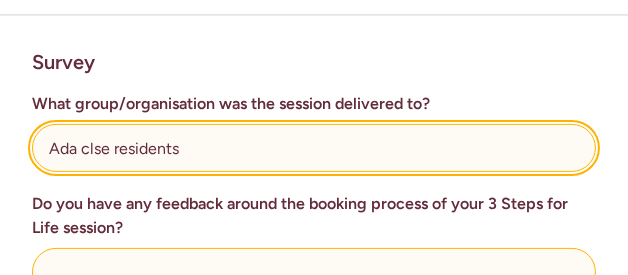 scroll, scrollTop: 800, scrollLeft: 0, axis: vertical 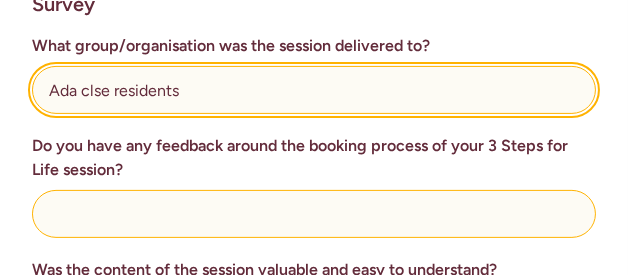 type on "Ada clse residents" 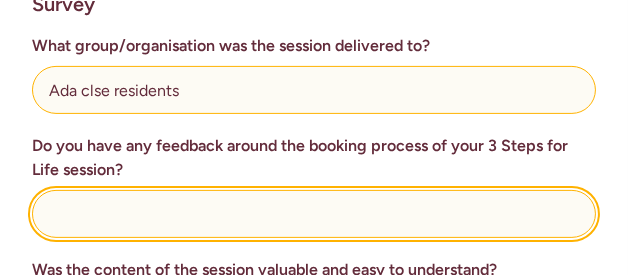 click 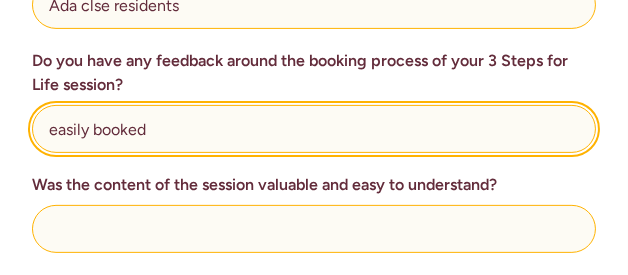 scroll, scrollTop: 914, scrollLeft: 0, axis: vertical 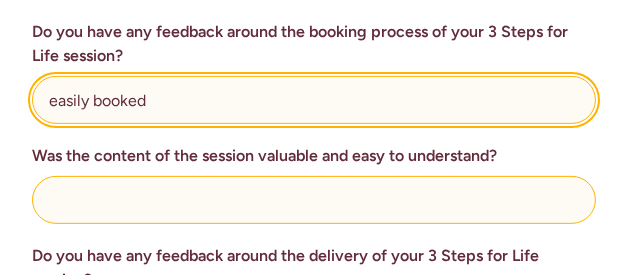 type on "easily booked" 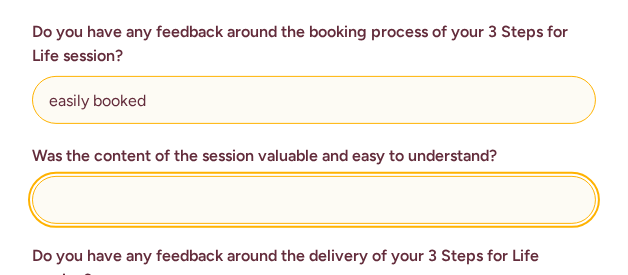 click 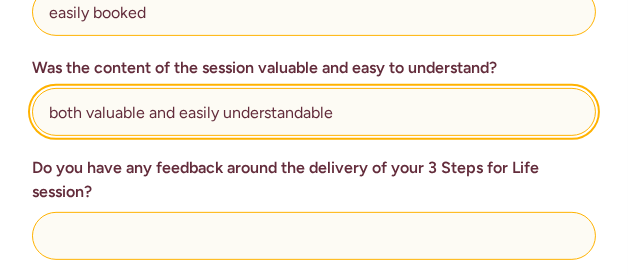 scroll, scrollTop: 1028, scrollLeft: 0, axis: vertical 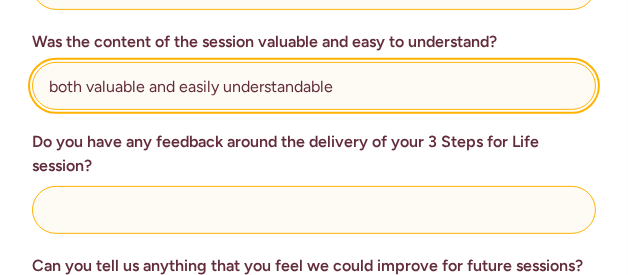 type on "both valuable and easily understandable" 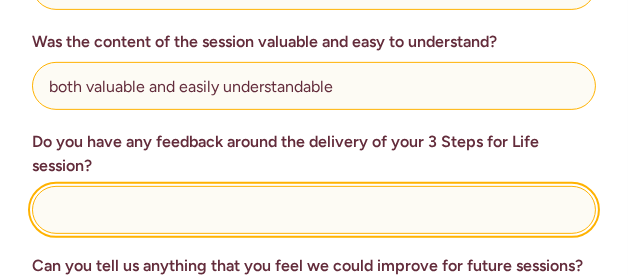 click 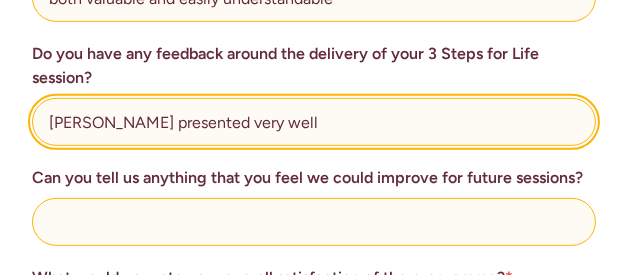 scroll, scrollTop: 1142, scrollLeft: 0, axis: vertical 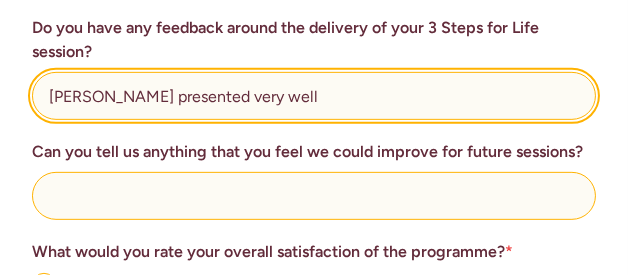 type on "[PERSON_NAME] presented very well" 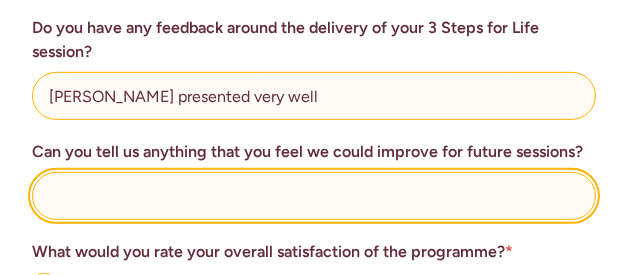 click 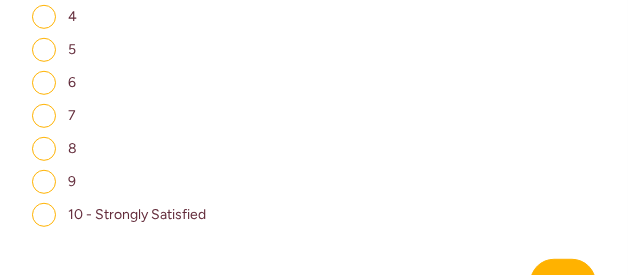 scroll, scrollTop: 1542, scrollLeft: 0, axis: vertical 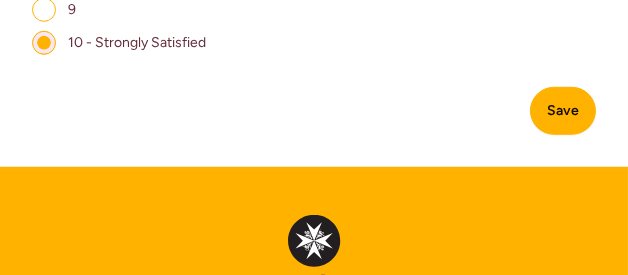 click on "Save" 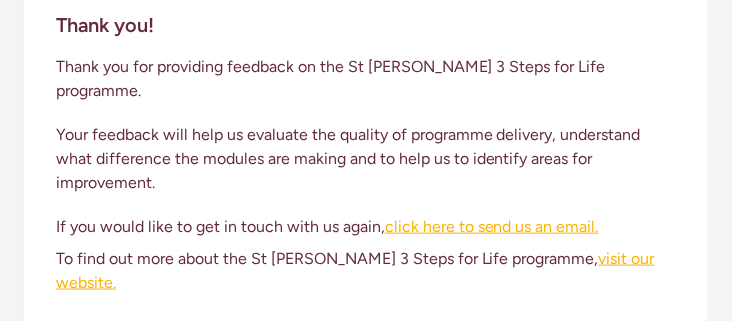 scroll, scrollTop: 199, scrollLeft: 0, axis: vertical 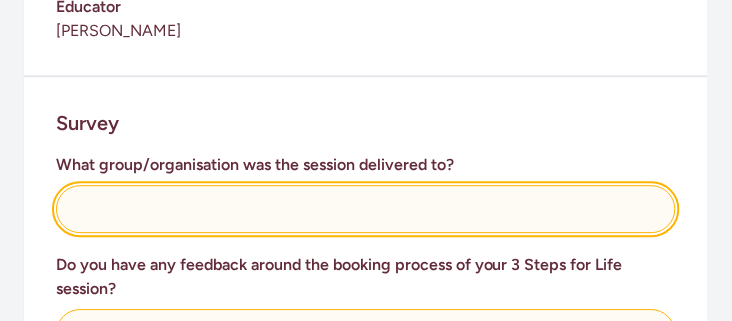click 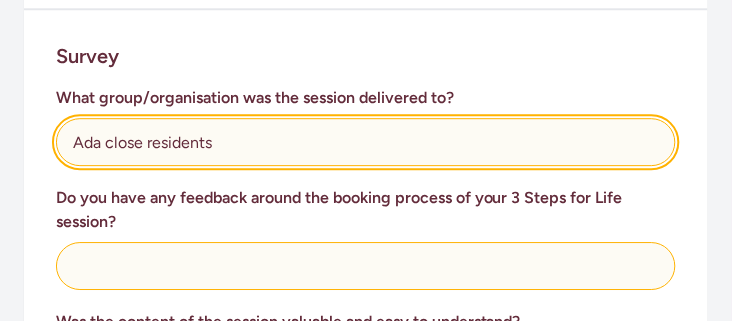 scroll, scrollTop: 733, scrollLeft: 0, axis: vertical 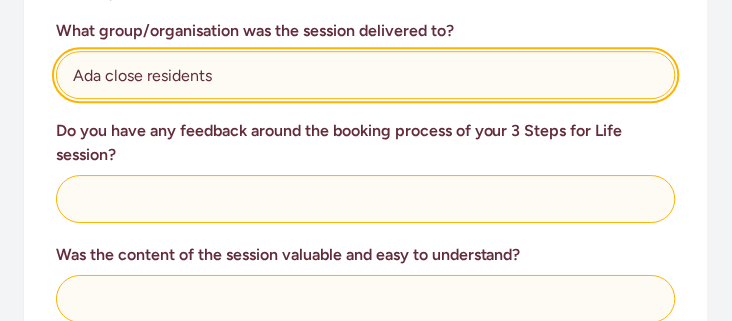 type on "Ada close residents" 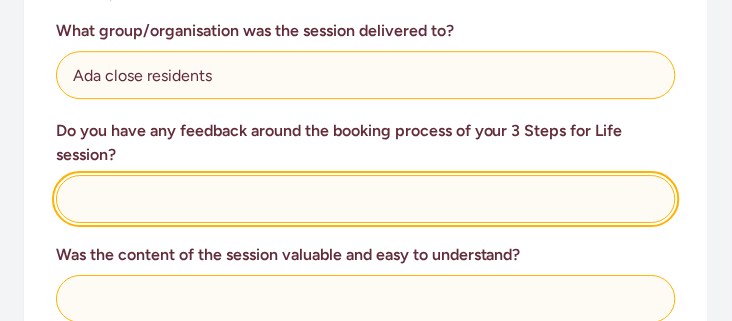 click 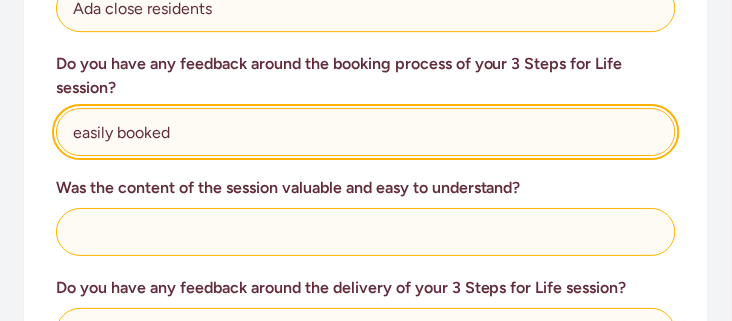 scroll, scrollTop: 866, scrollLeft: 0, axis: vertical 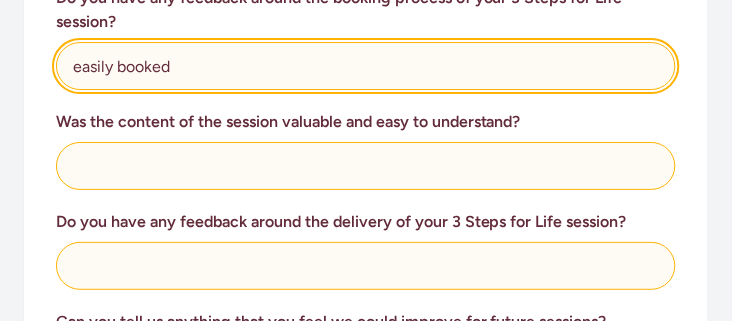 type on "easily booked" 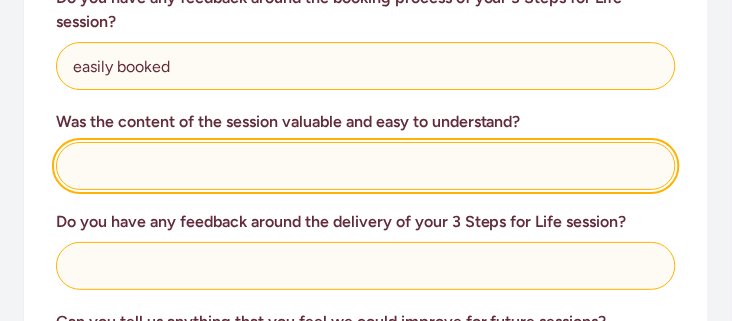 click 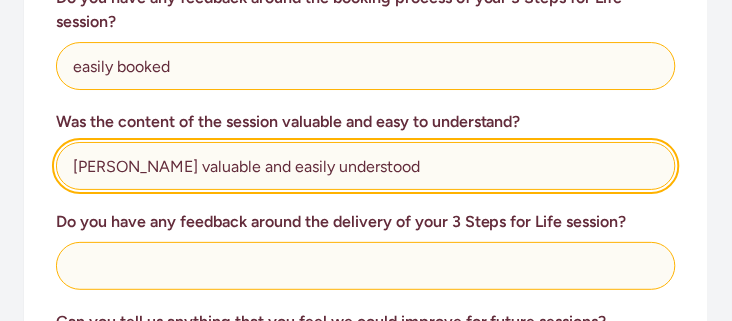 drag, startPoint x: 121, startPoint y: 169, endPoint x: 122, endPoint y: 138, distance: 31.016125 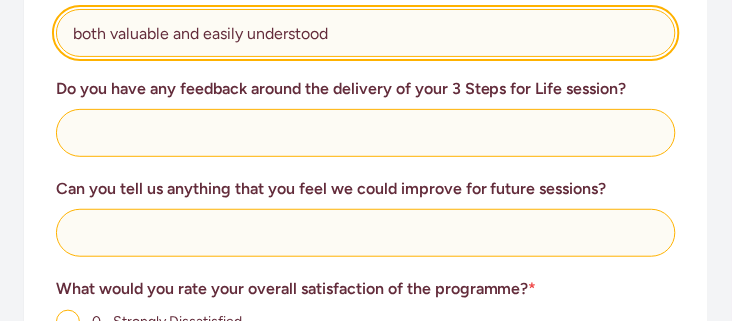 scroll, scrollTop: 999, scrollLeft: 0, axis: vertical 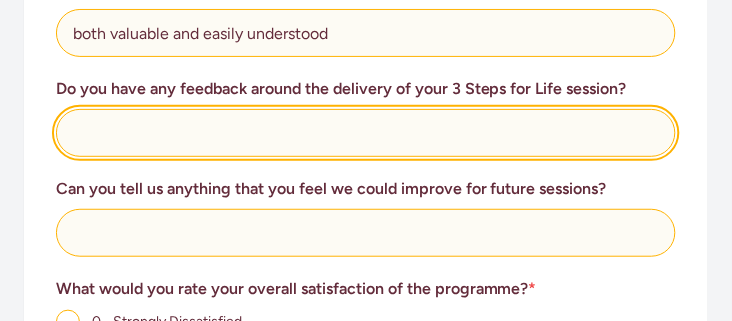 click 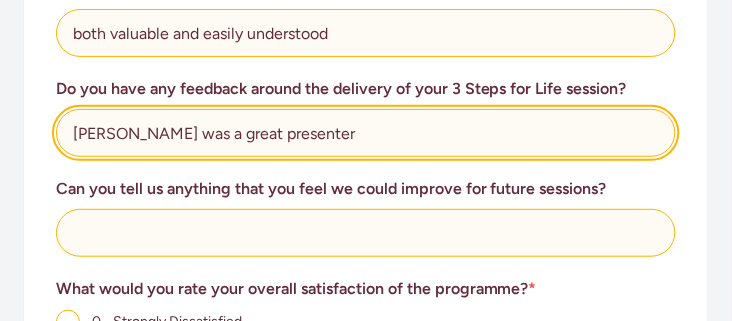 type on "Henry was a great presenter" 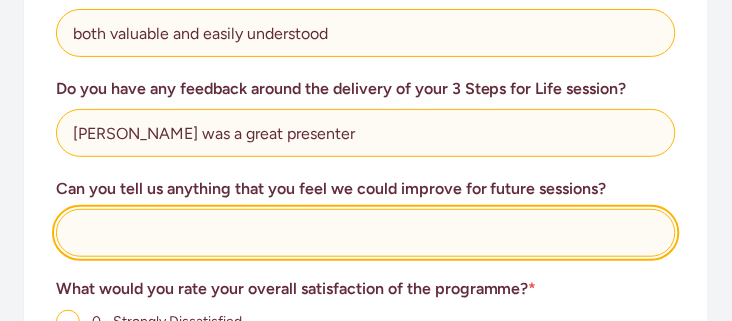 click 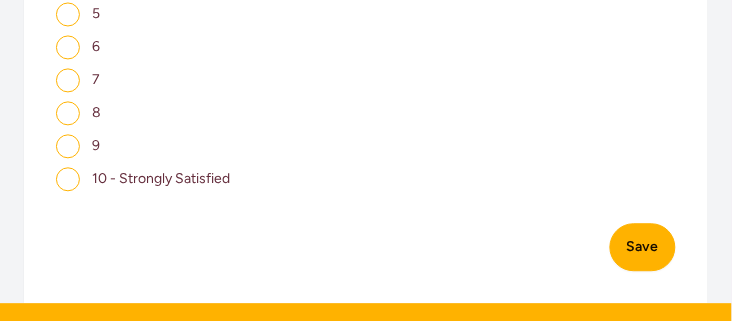 scroll, scrollTop: 1533, scrollLeft: 0, axis: vertical 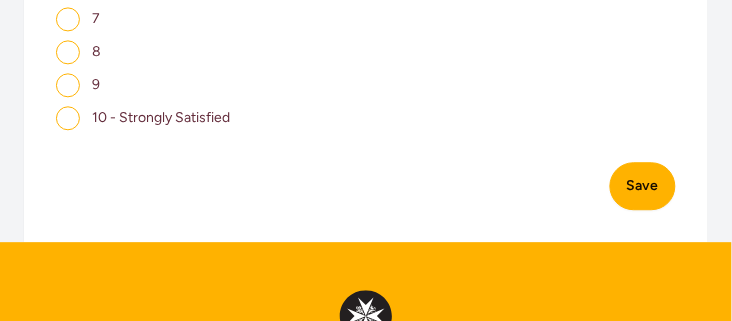 type on "nothing" 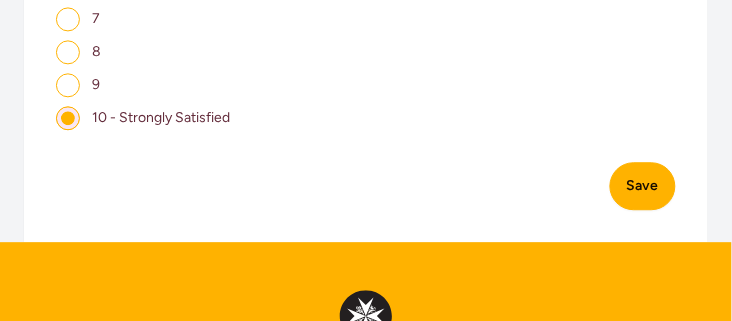 click on "Save" 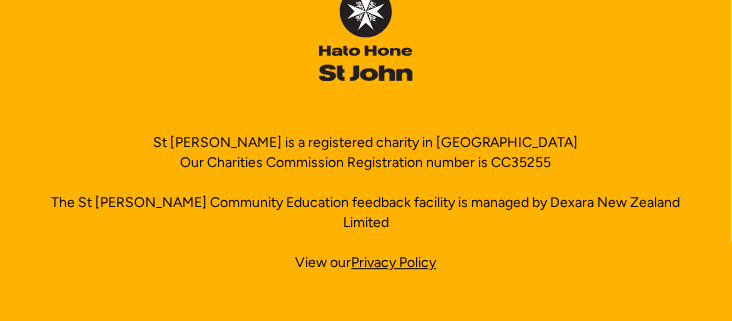 scroll, scrollTop: 0, scrollLeft: 0, axis: both 